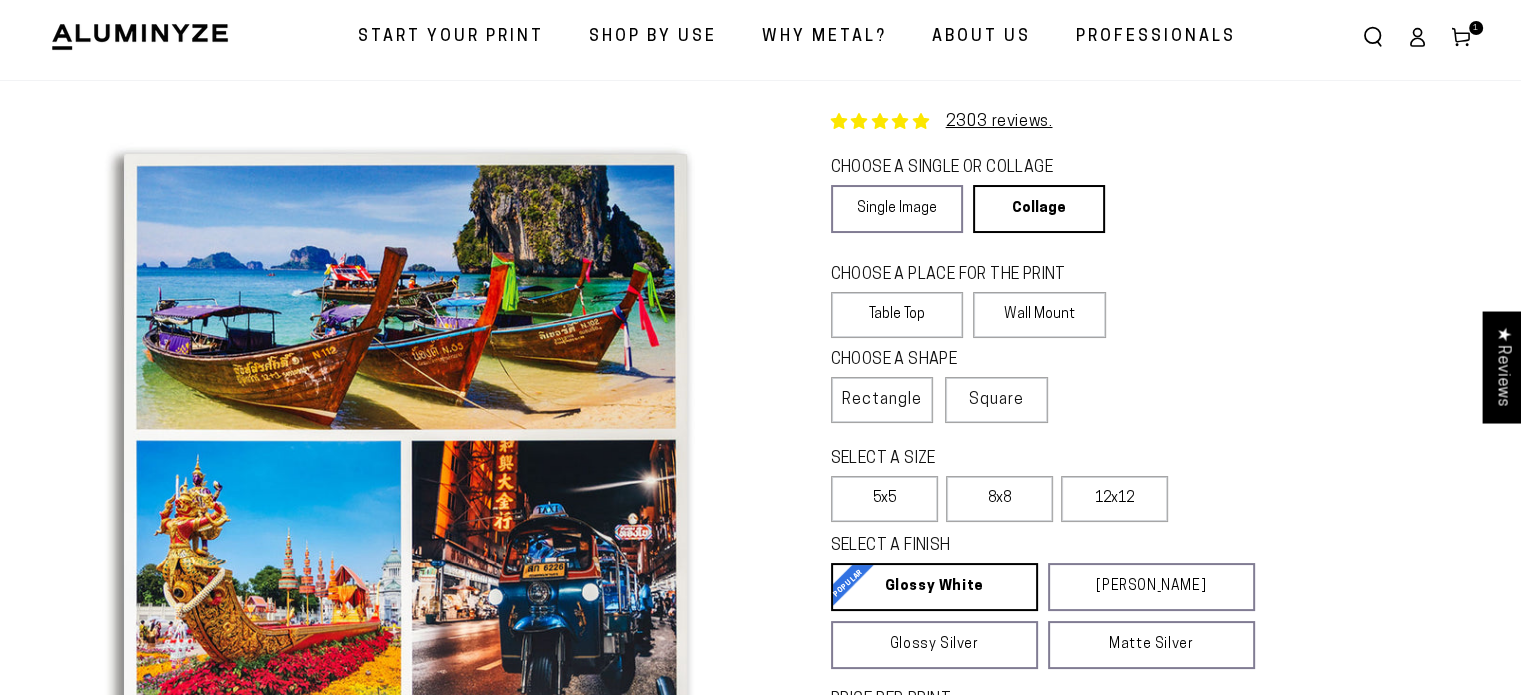 scroll, scrollTop: 0, scrollLeft: 0, axis: both 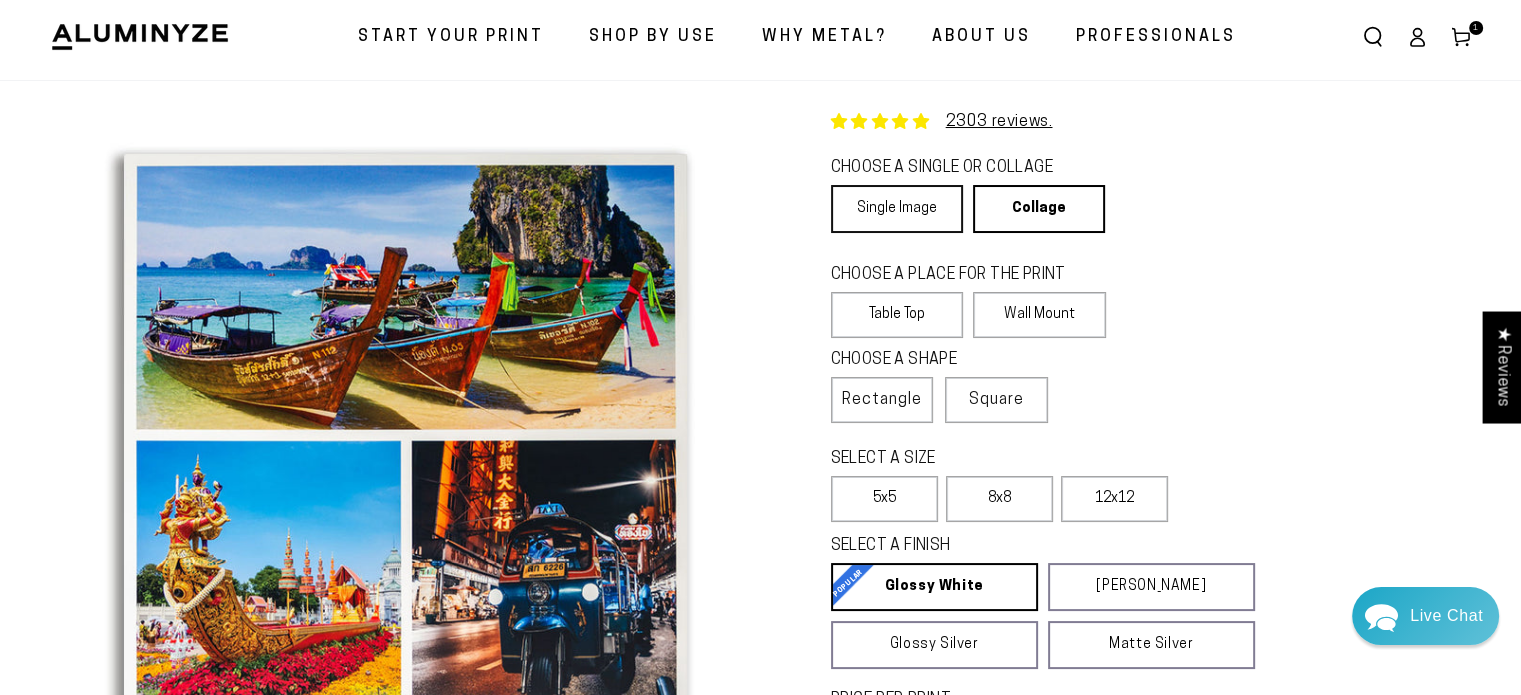 click on "Single Image" at bounding box center [897, 209] 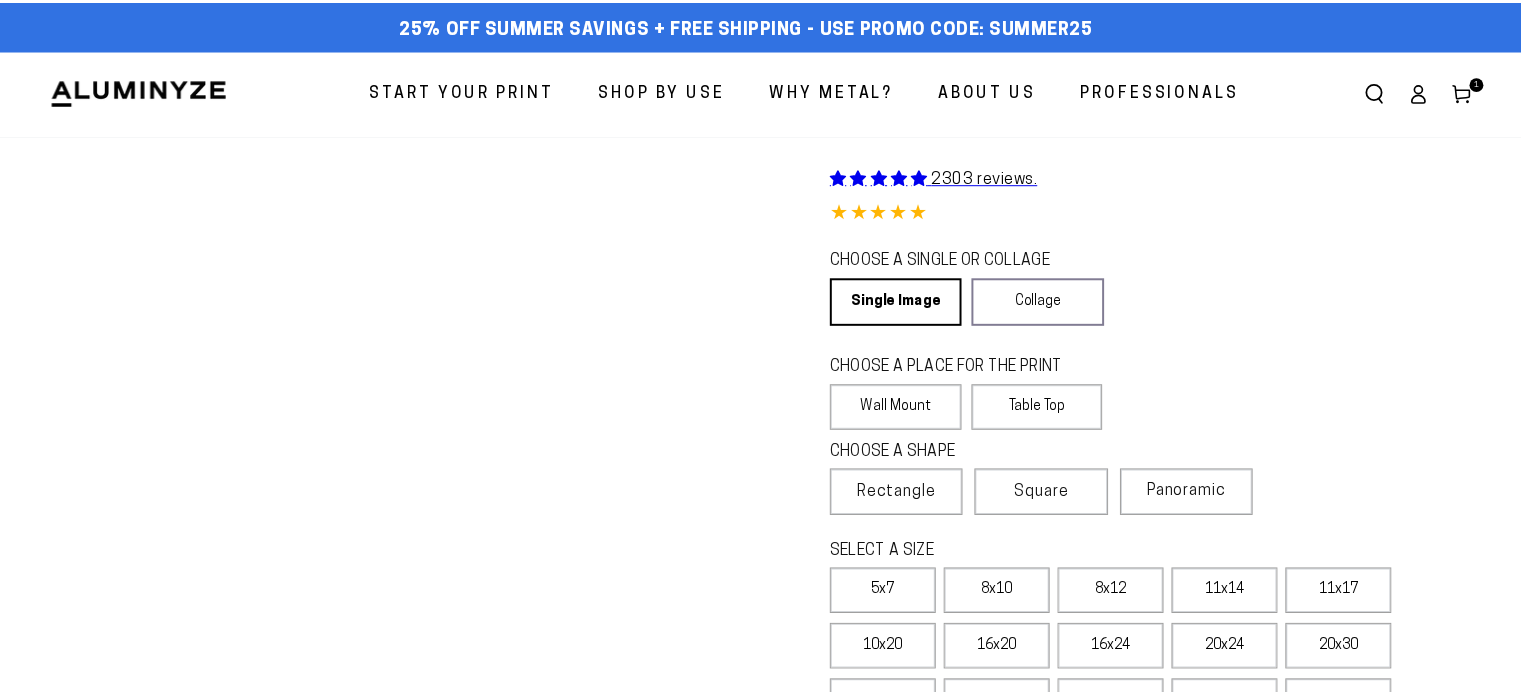 scroll, scrollTop: 0, scrollLeft: 0, axis: both 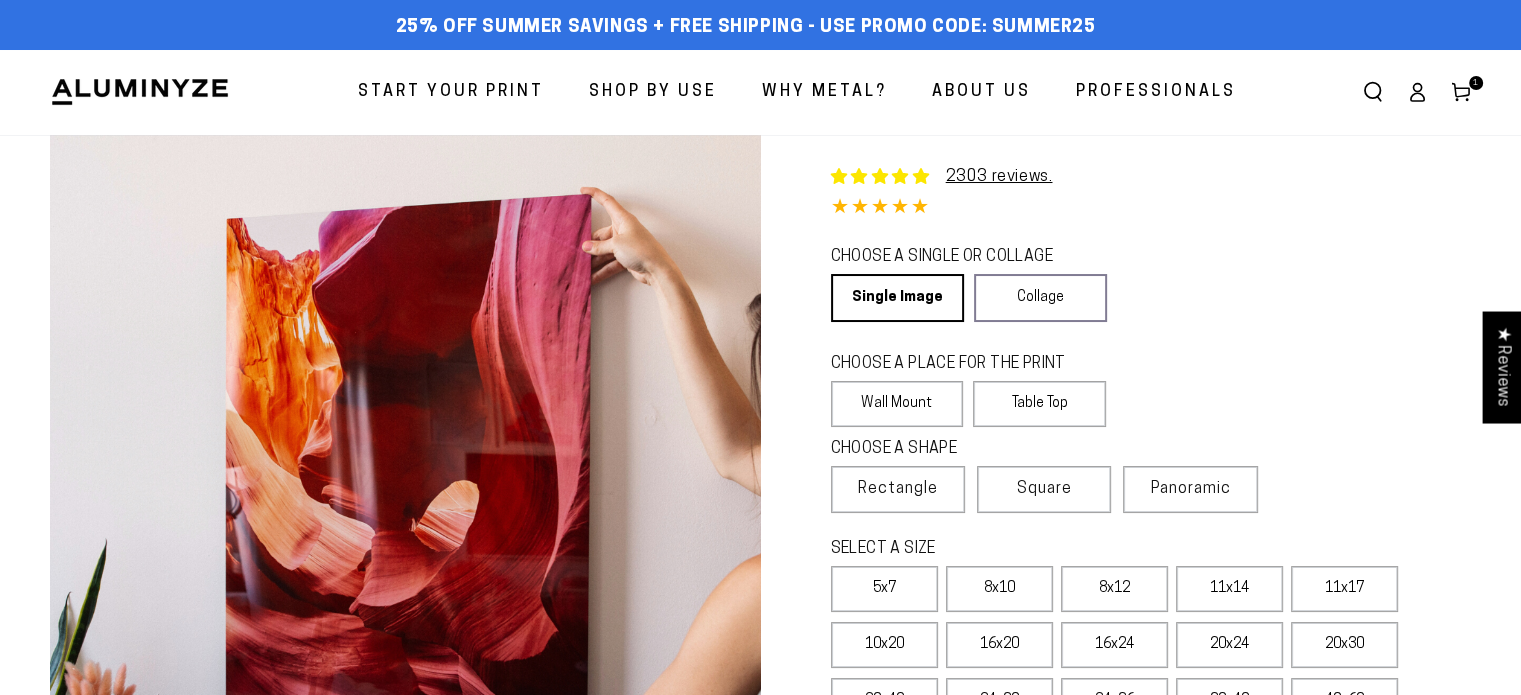 select on "**********" 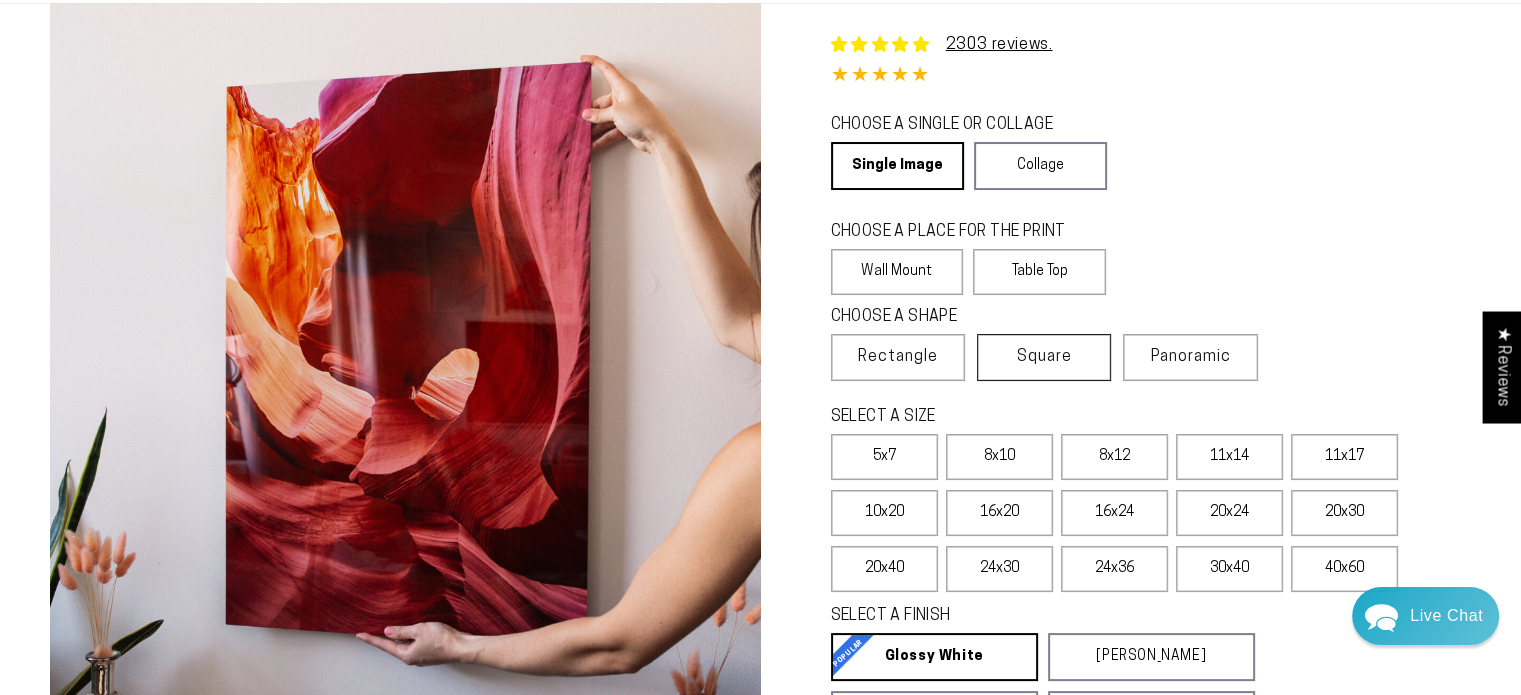 scroll, scrollTop: 139, scrollLeft: 0, axis: vertical 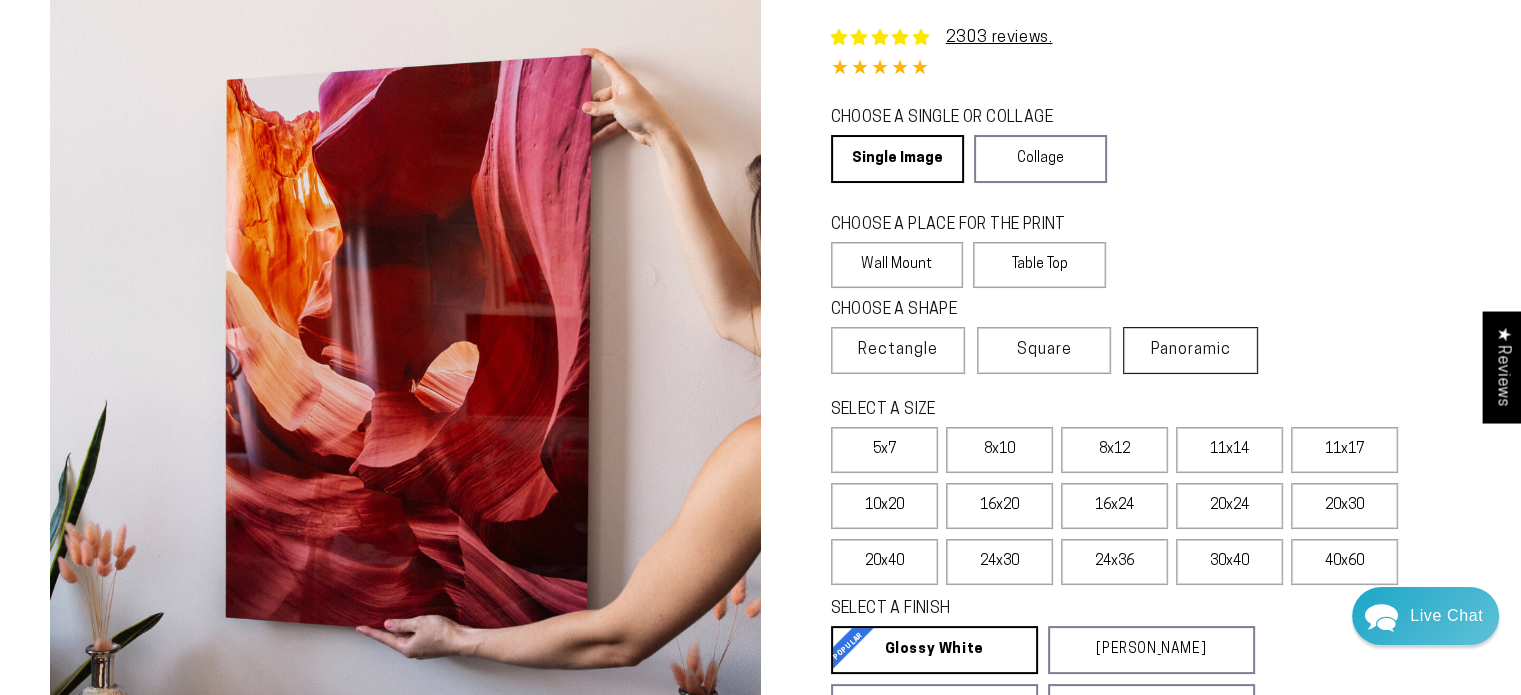 click on "Panoramic" at bounding box center (1191, 350) 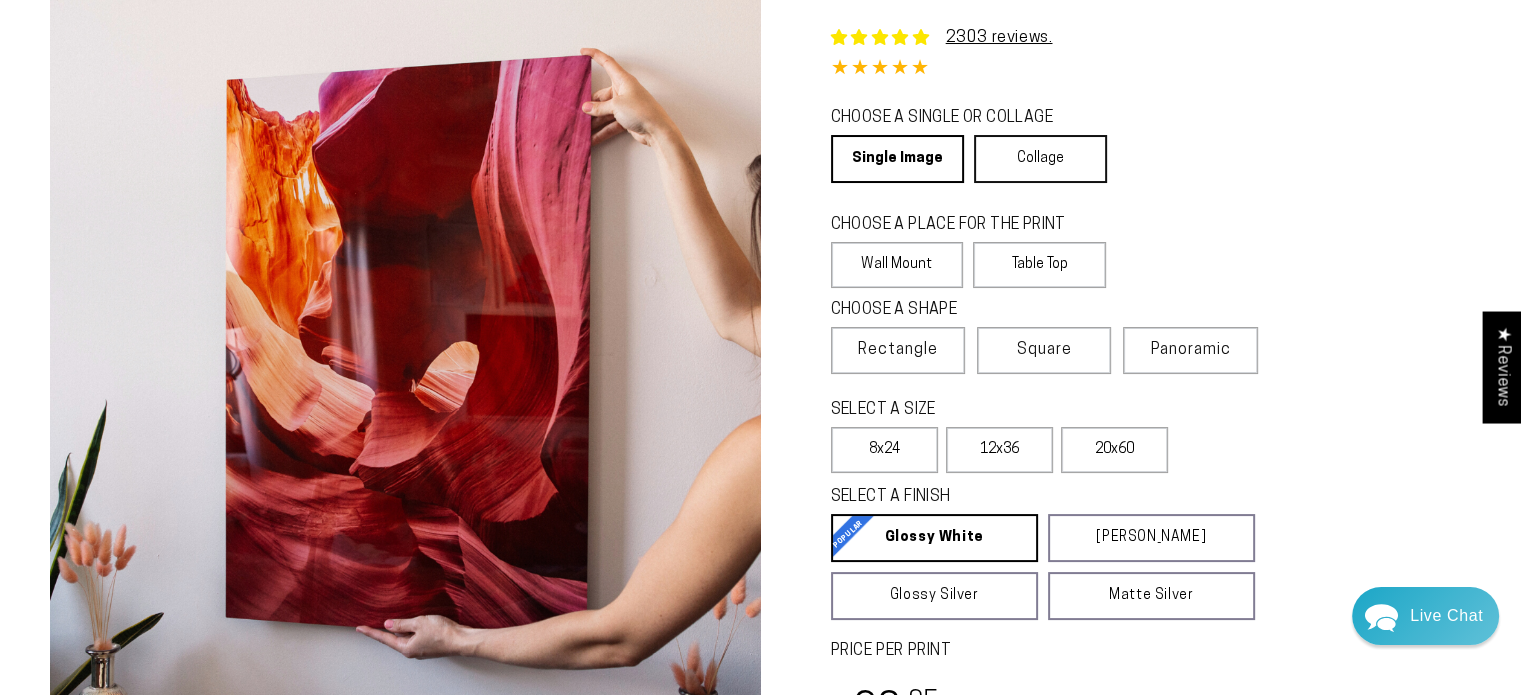 click on "Collage" at bounding box center (1040, 159) 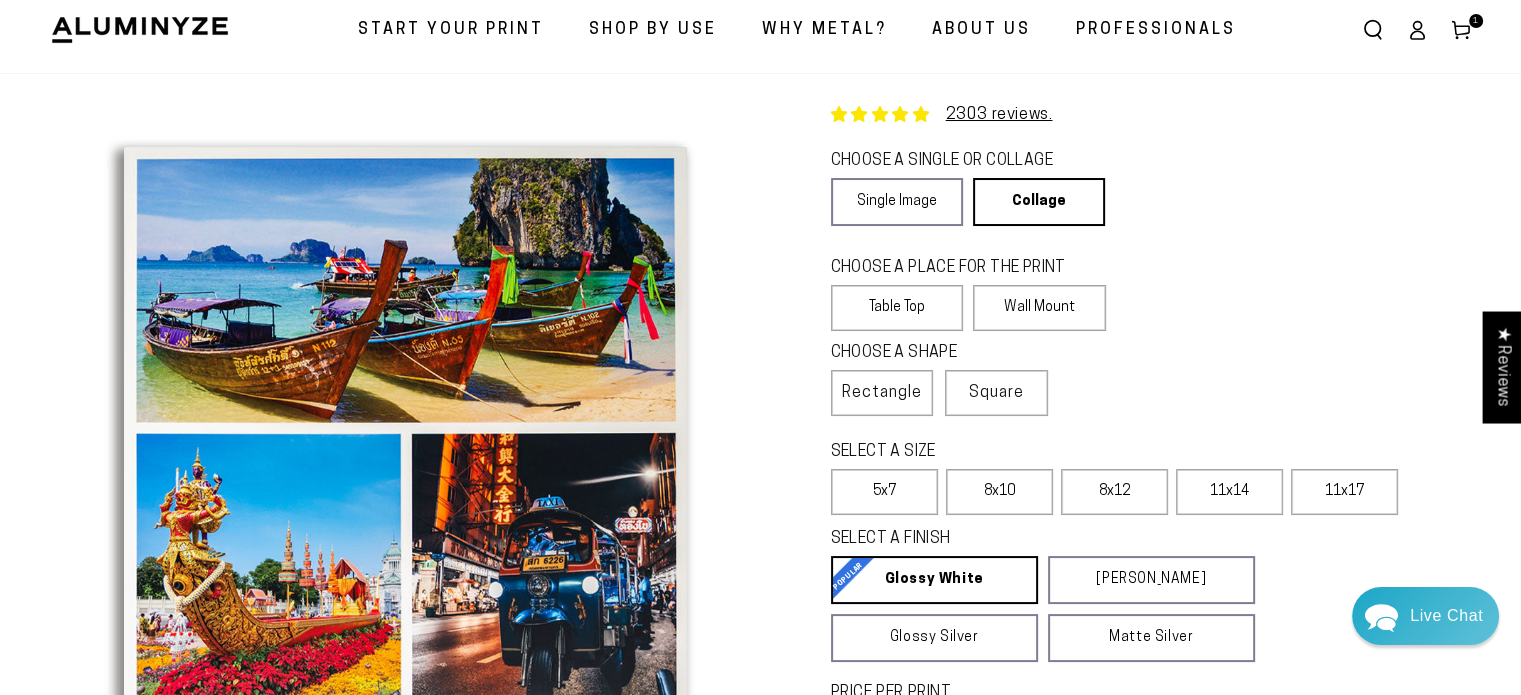 scroll, scrollTop: 48, scrollLeft: 0, axis: vertical 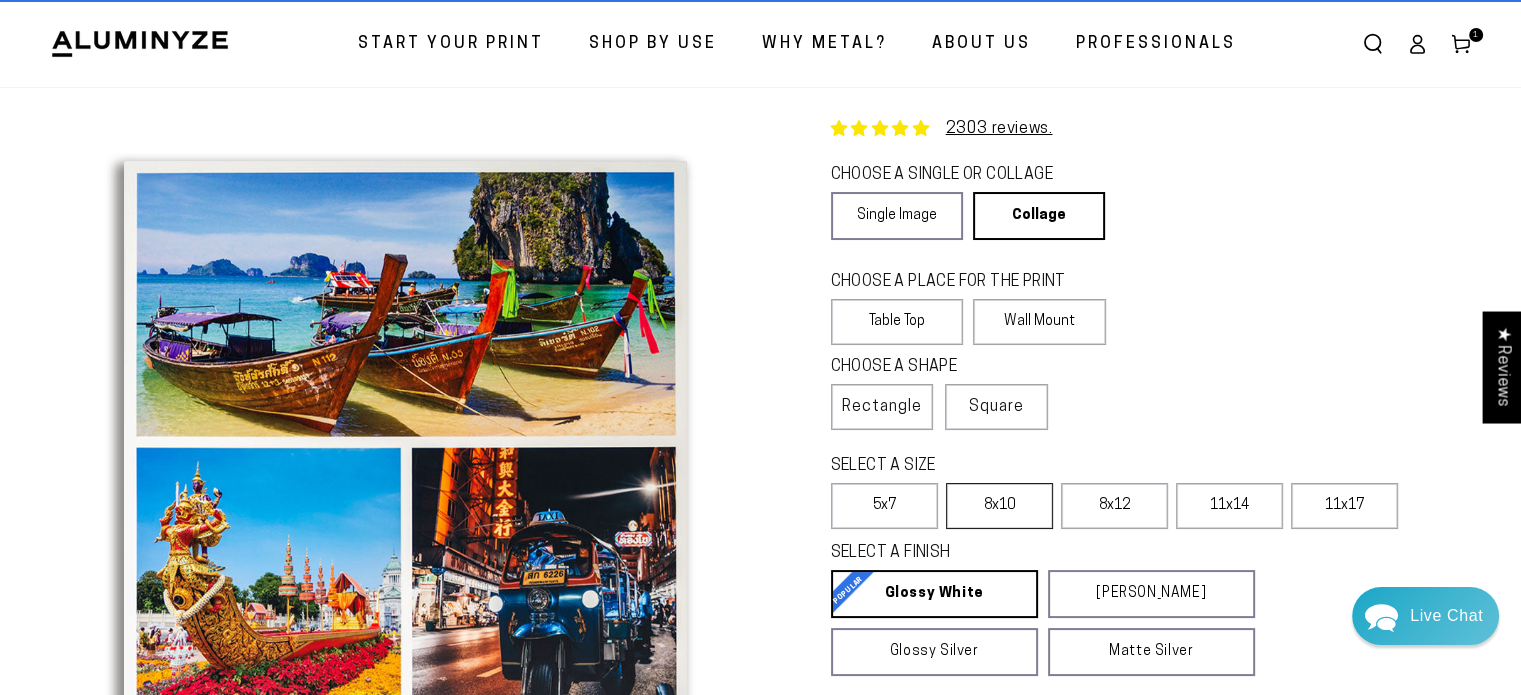 click on "8x10" at bounding box center [999, 506] 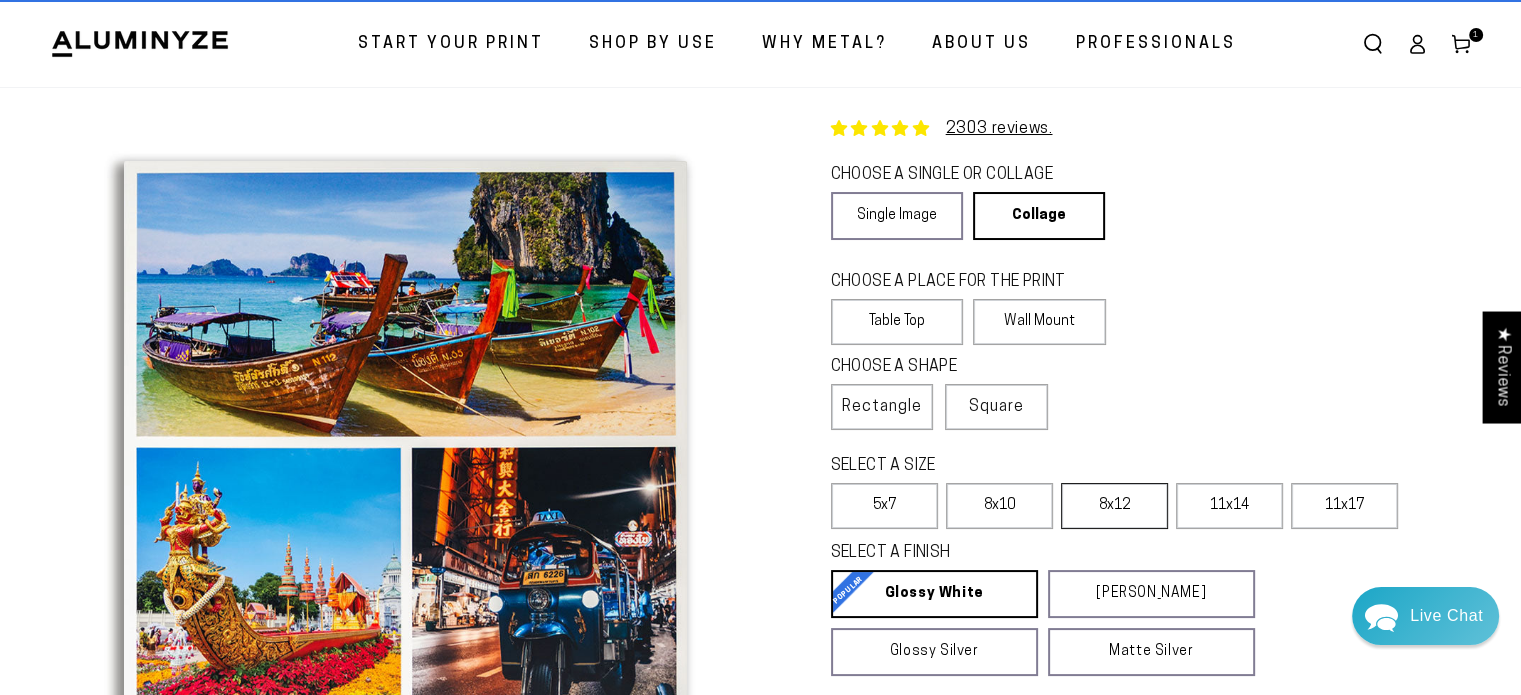 click on "8x12" at bounding box center [1114, 506] 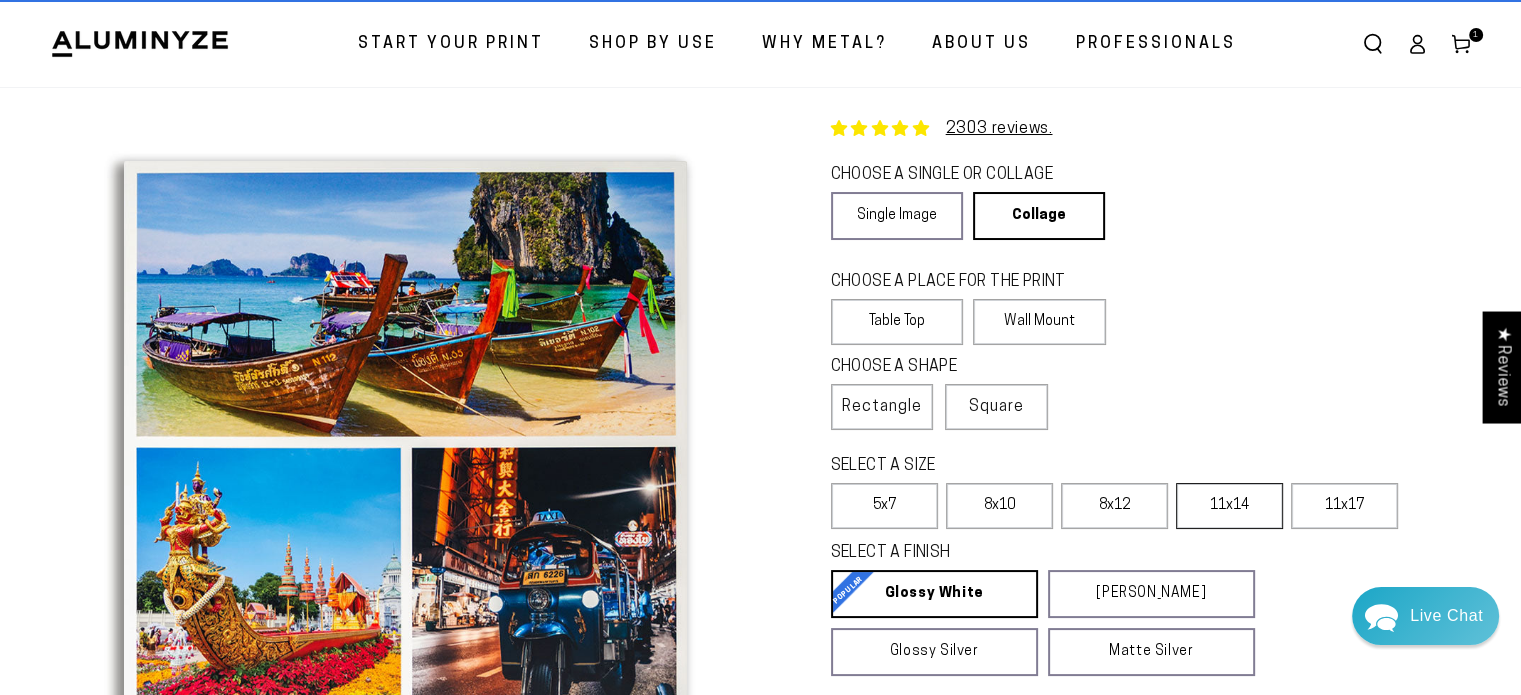 click on "11x14" at bounding box center [1229, 506] 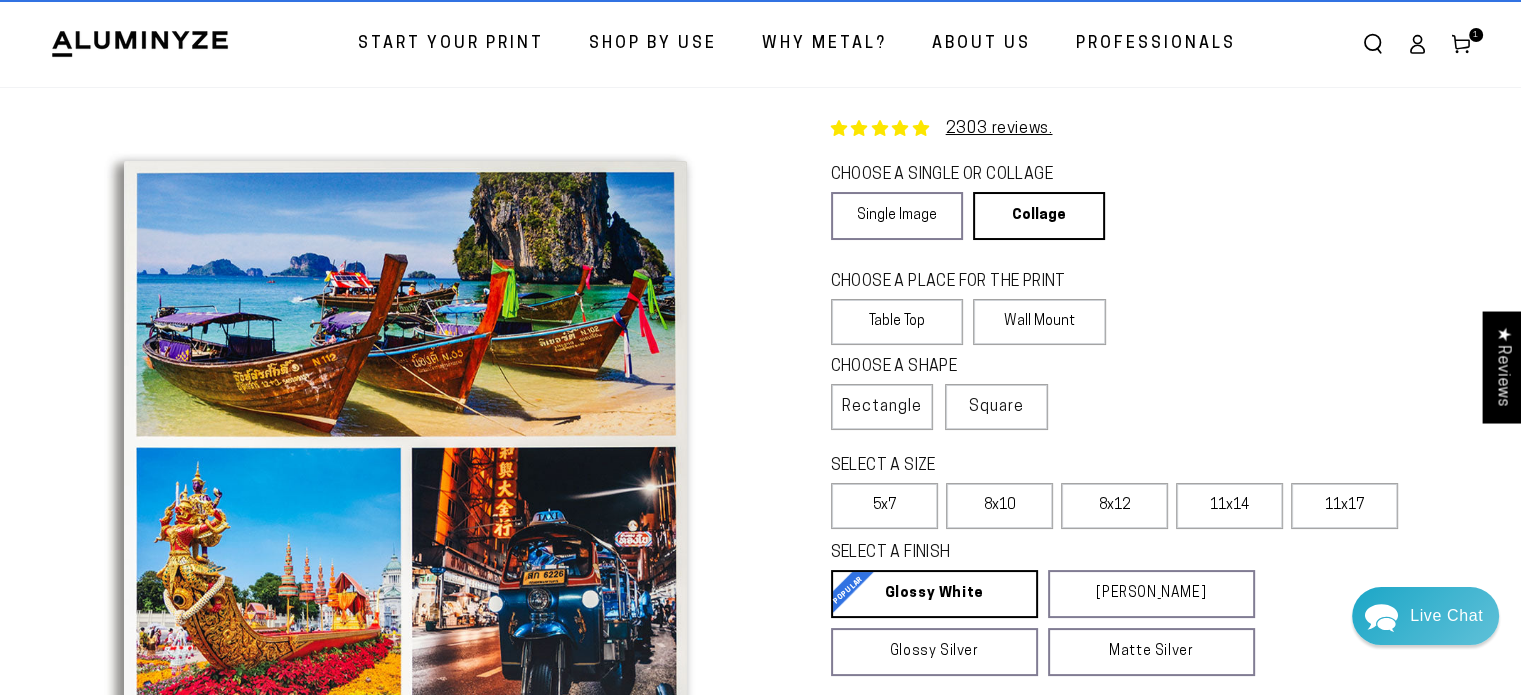 drag, startPoint x: 1328, startPoint y: 507, endPoint x: 1289, endPoint y: 507, distance: 39 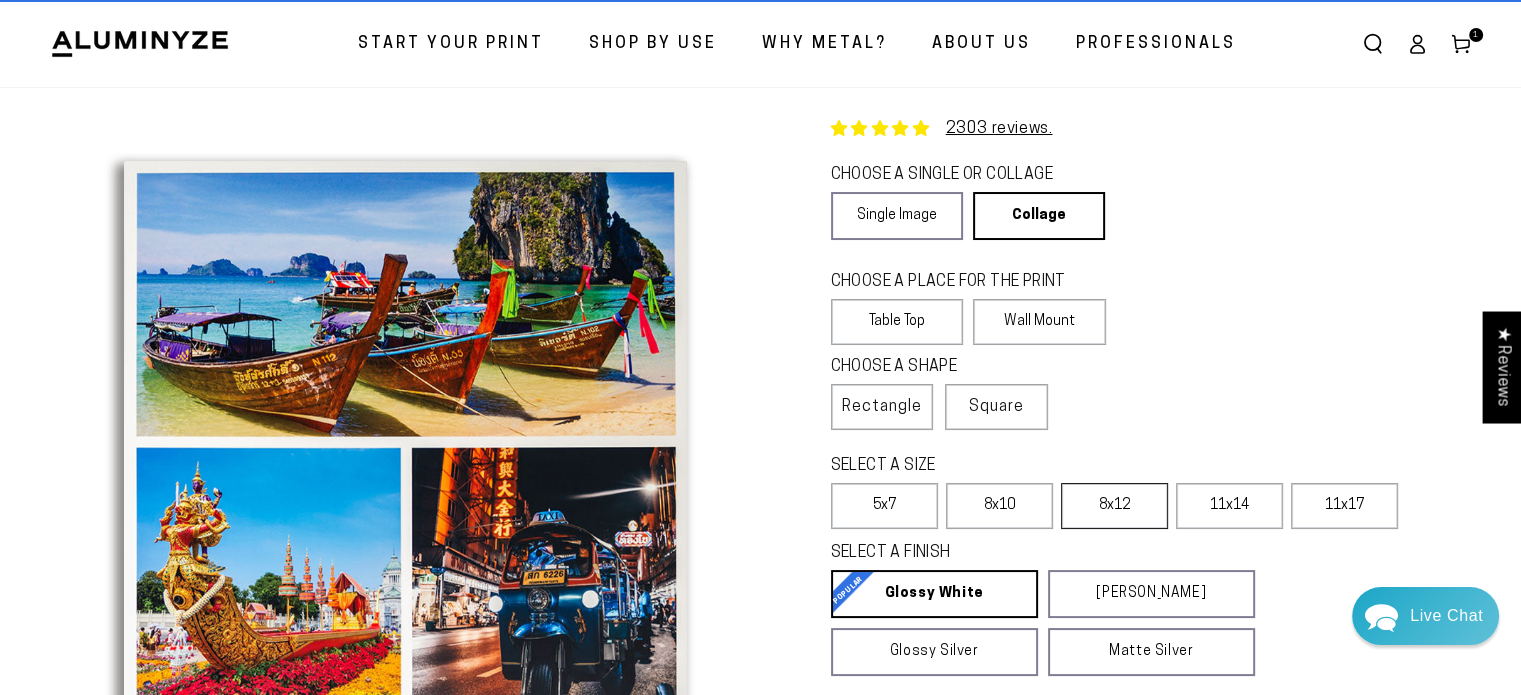 click on "8x12" at bounding box center (1114, 506) 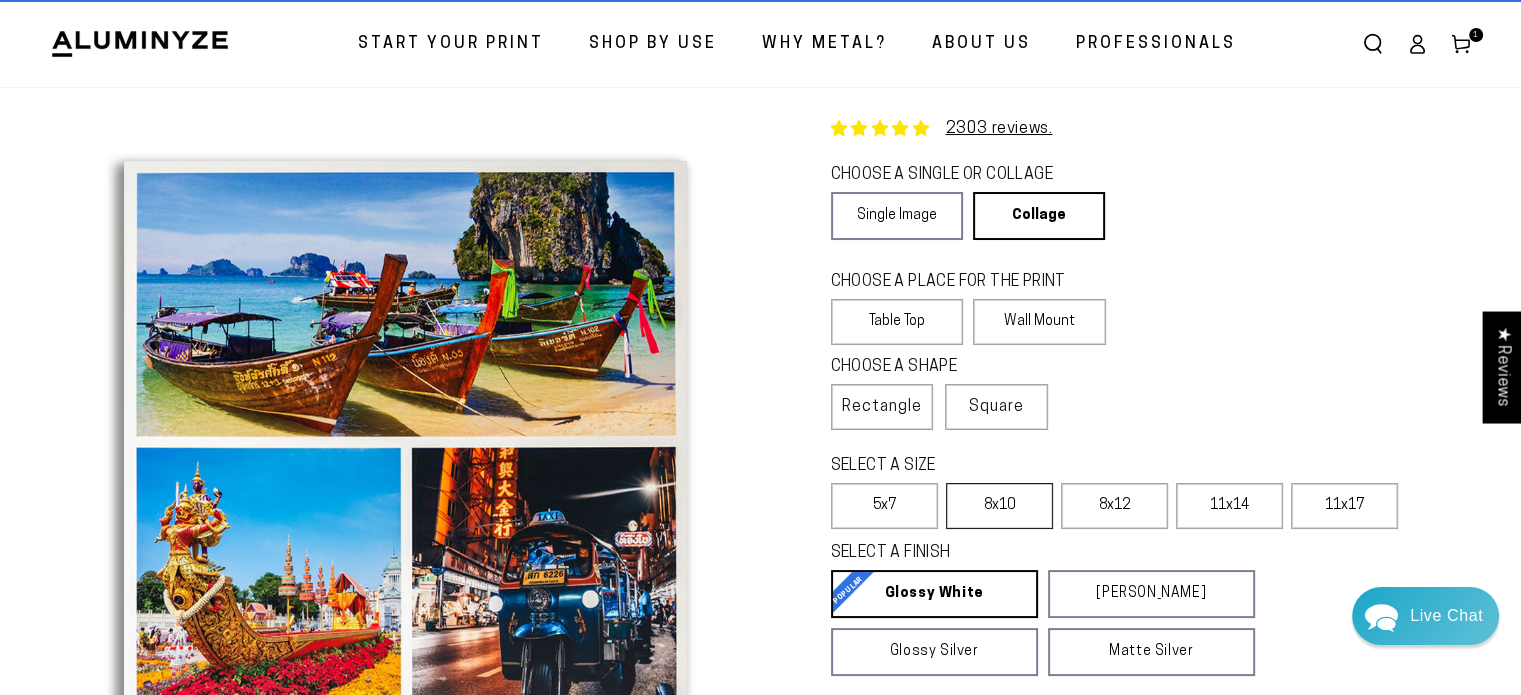 click on "8x10" at bounding box center [999, 506] 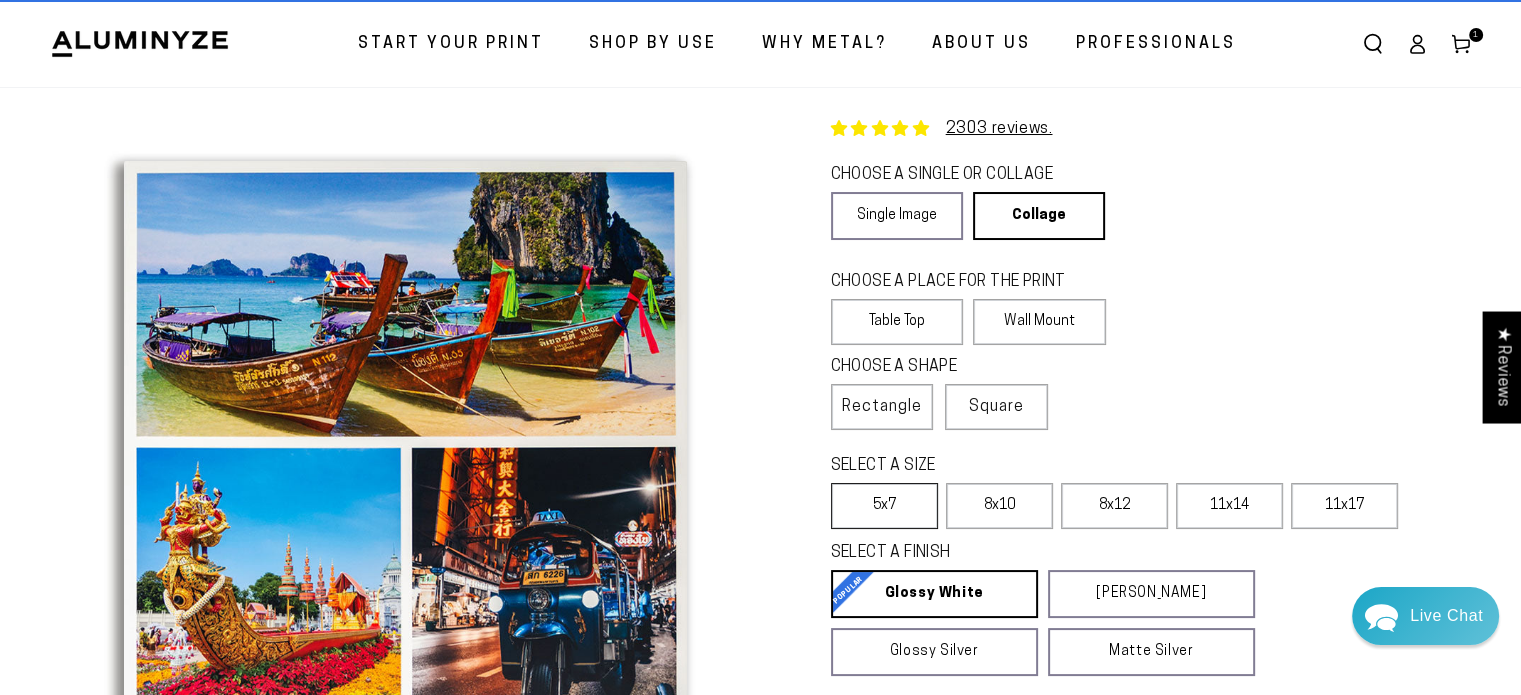 click on "5x7" at bounding box center [884, 506] 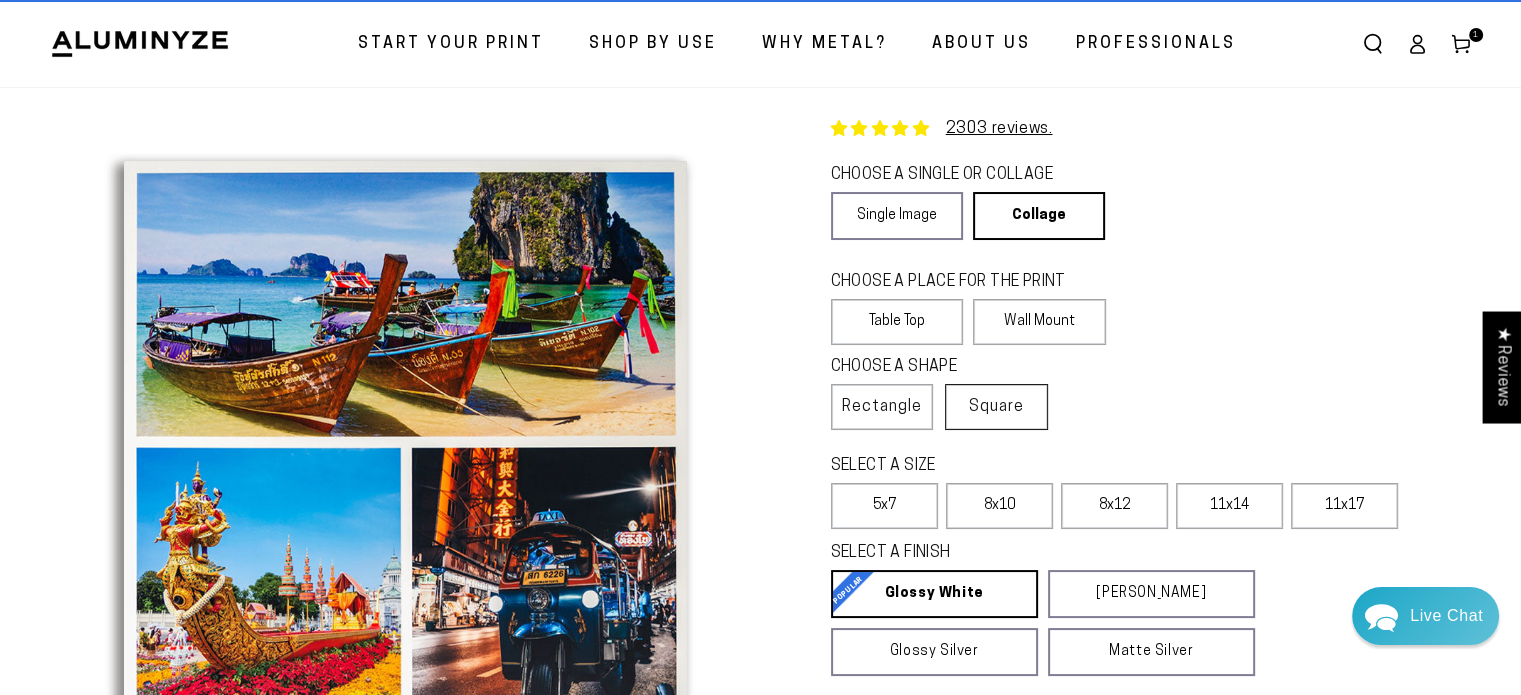 click on "Square" at bounding box center [996, 407] 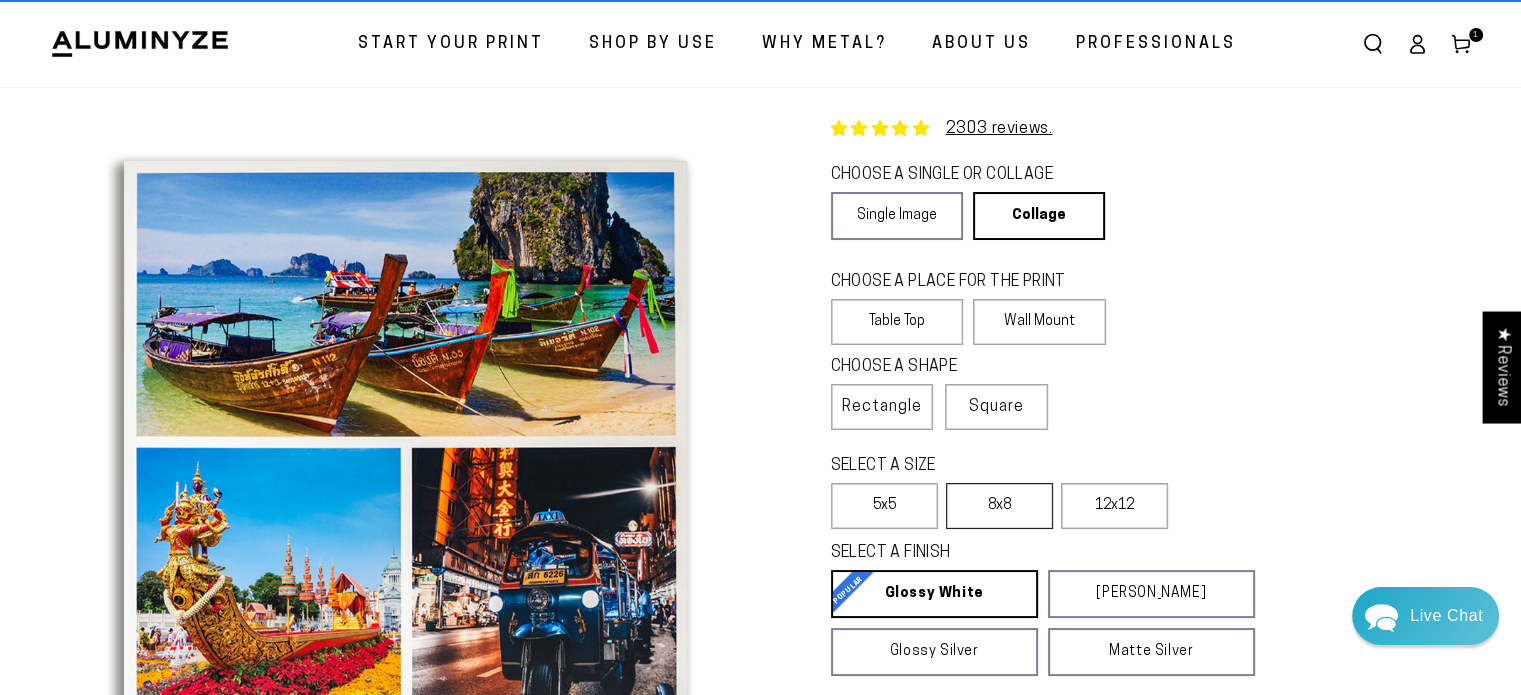 click on "8x8" at bounding box center [999, 506] 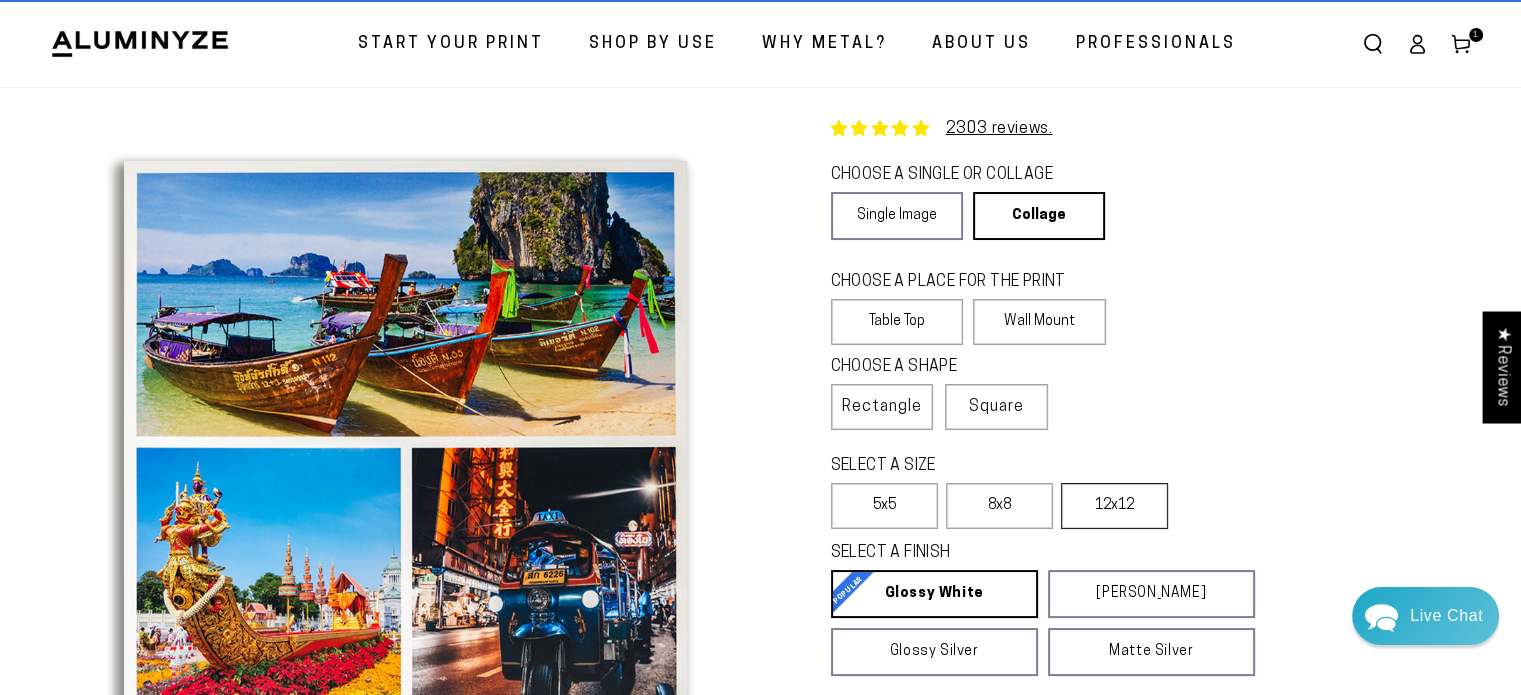 click on "12x12" at bounding box center (1114, 506) 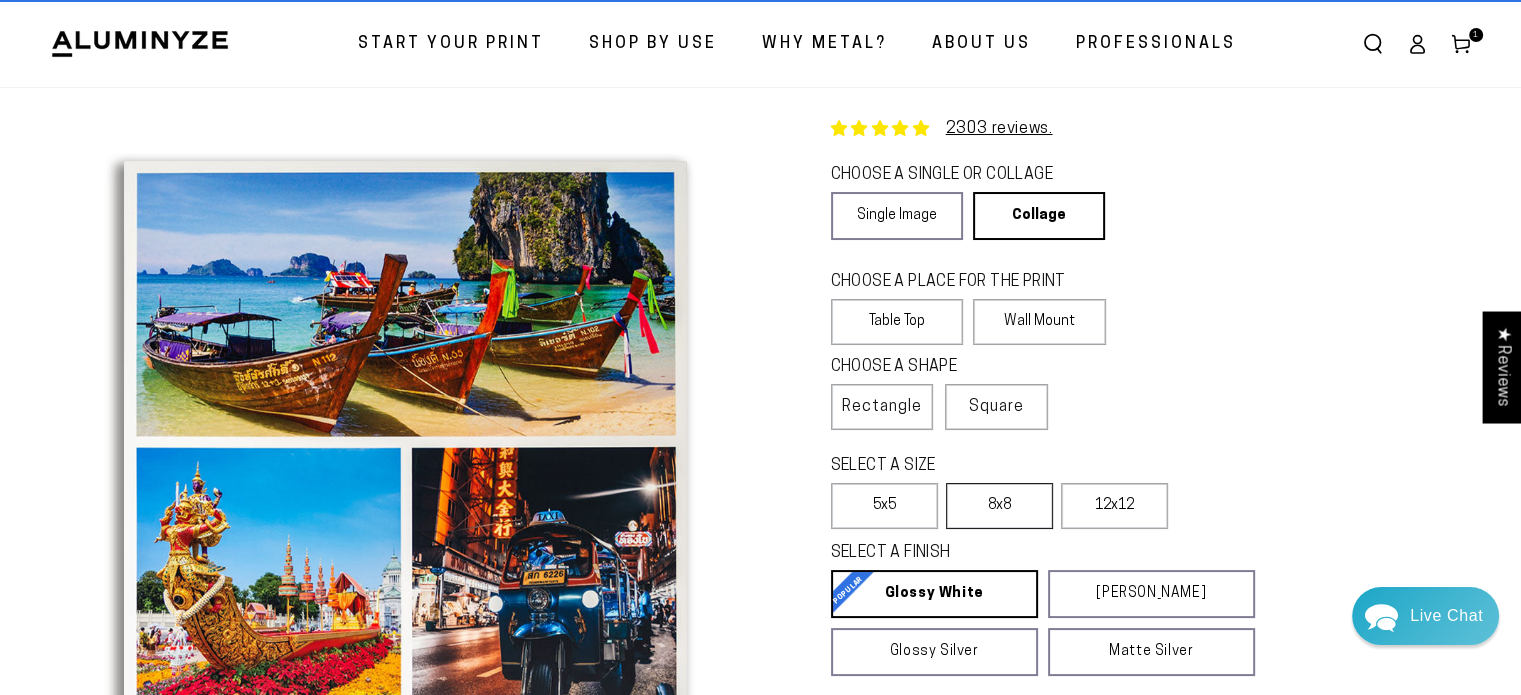 click on "8x8" at bounding box center [999, 506] 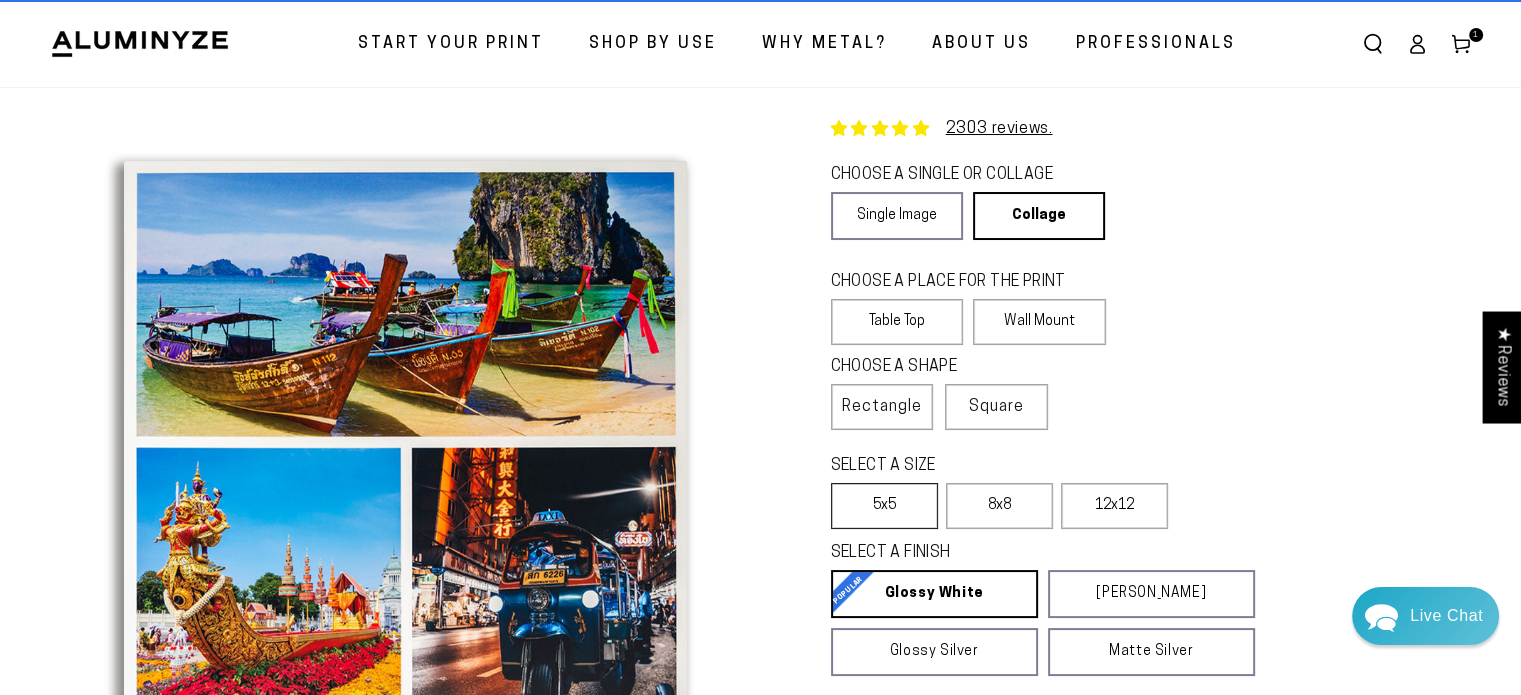 click on "5x5" at bounding box center (884, 506) 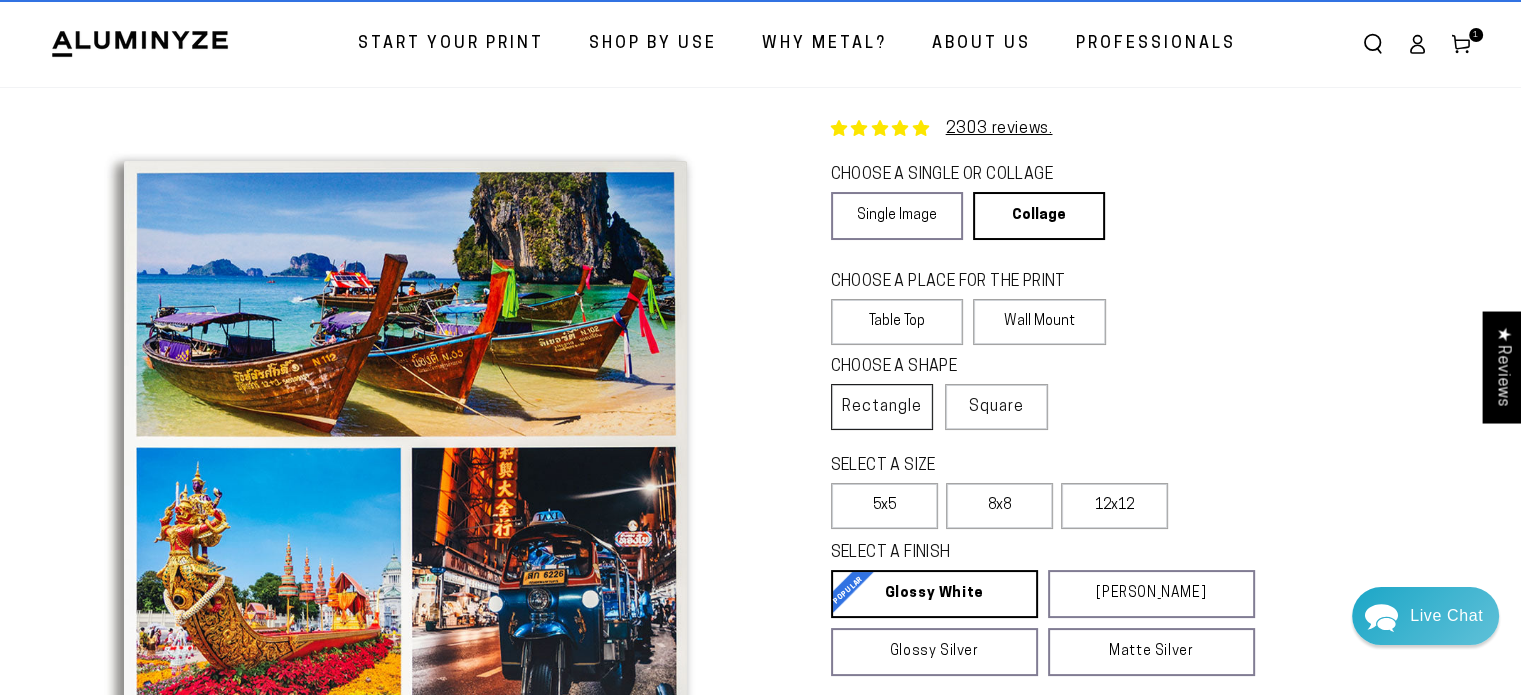 click on "Rectangle" at bounding box center (882, 407) 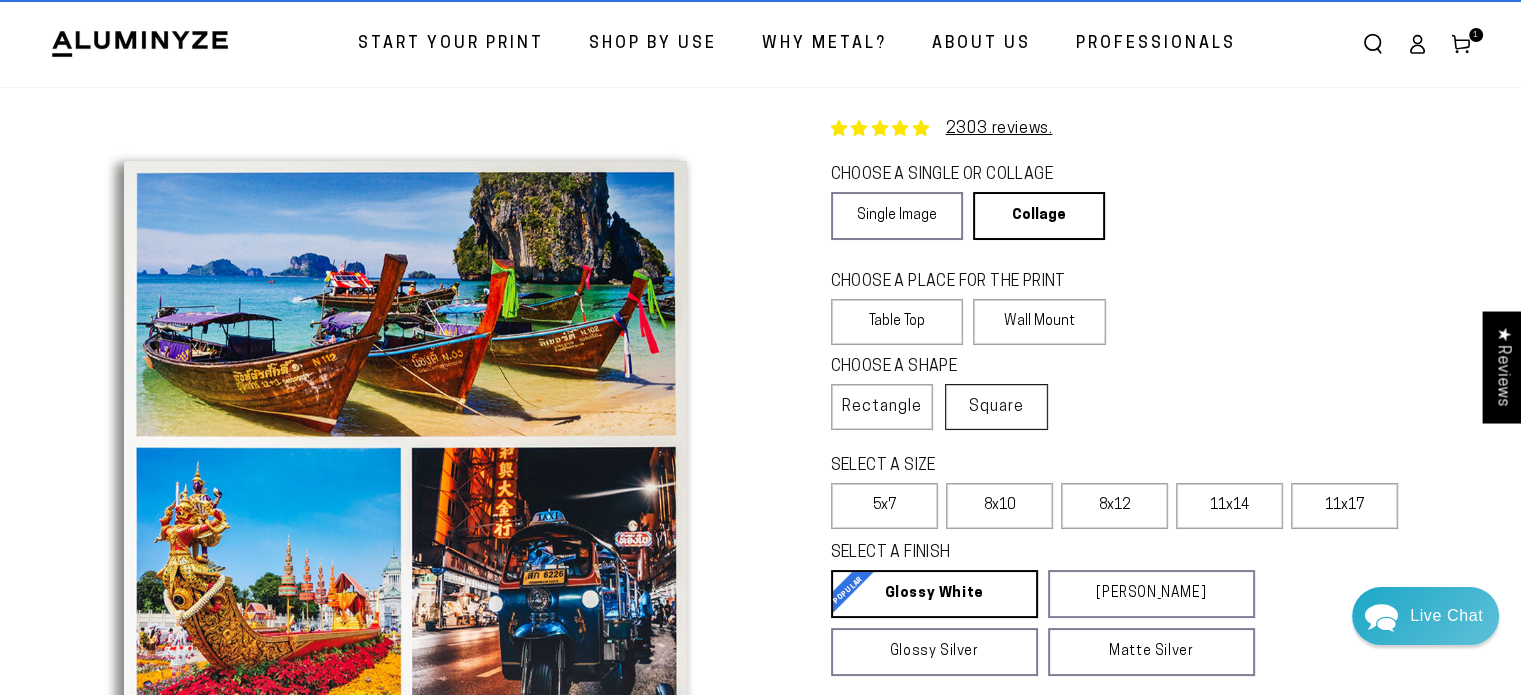 click on "Square" at bounding box center (996, 407) 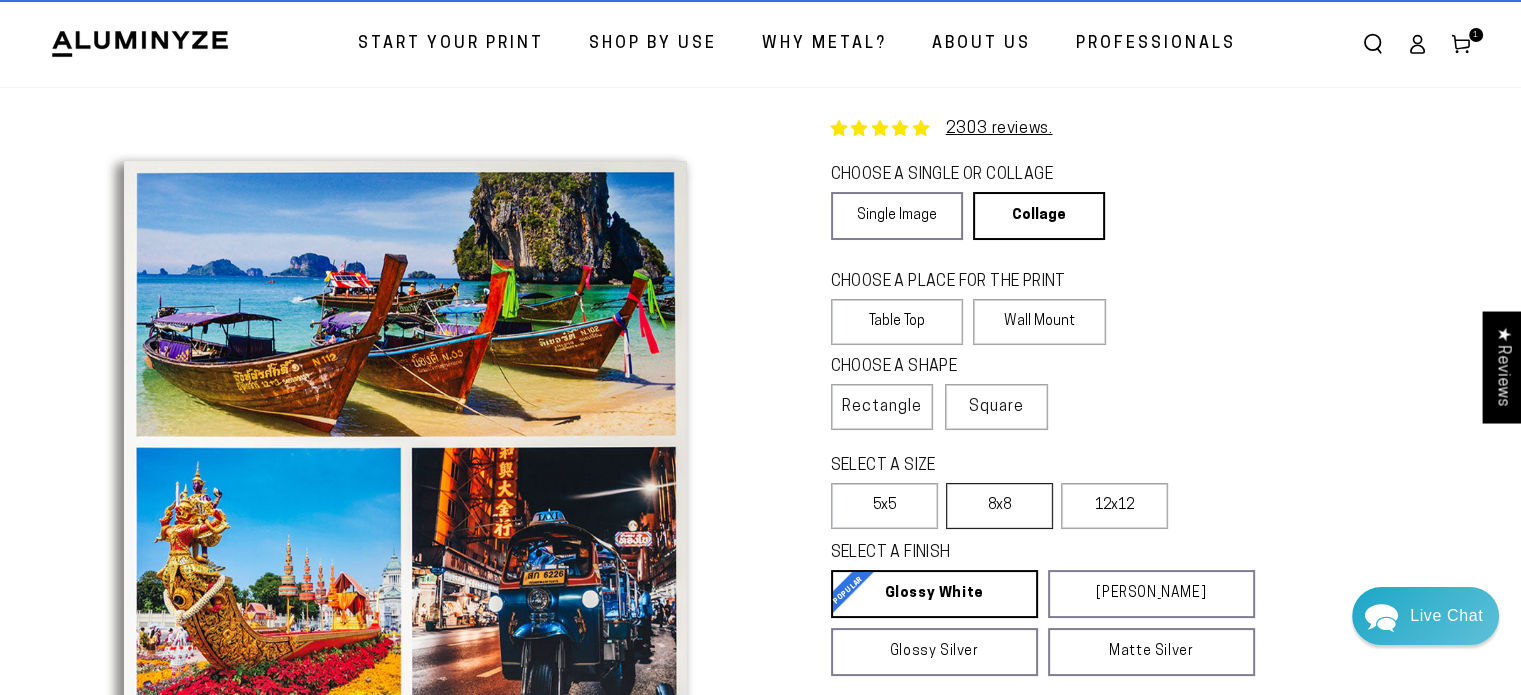 click on "8x8" at bounding box center [999, 506] 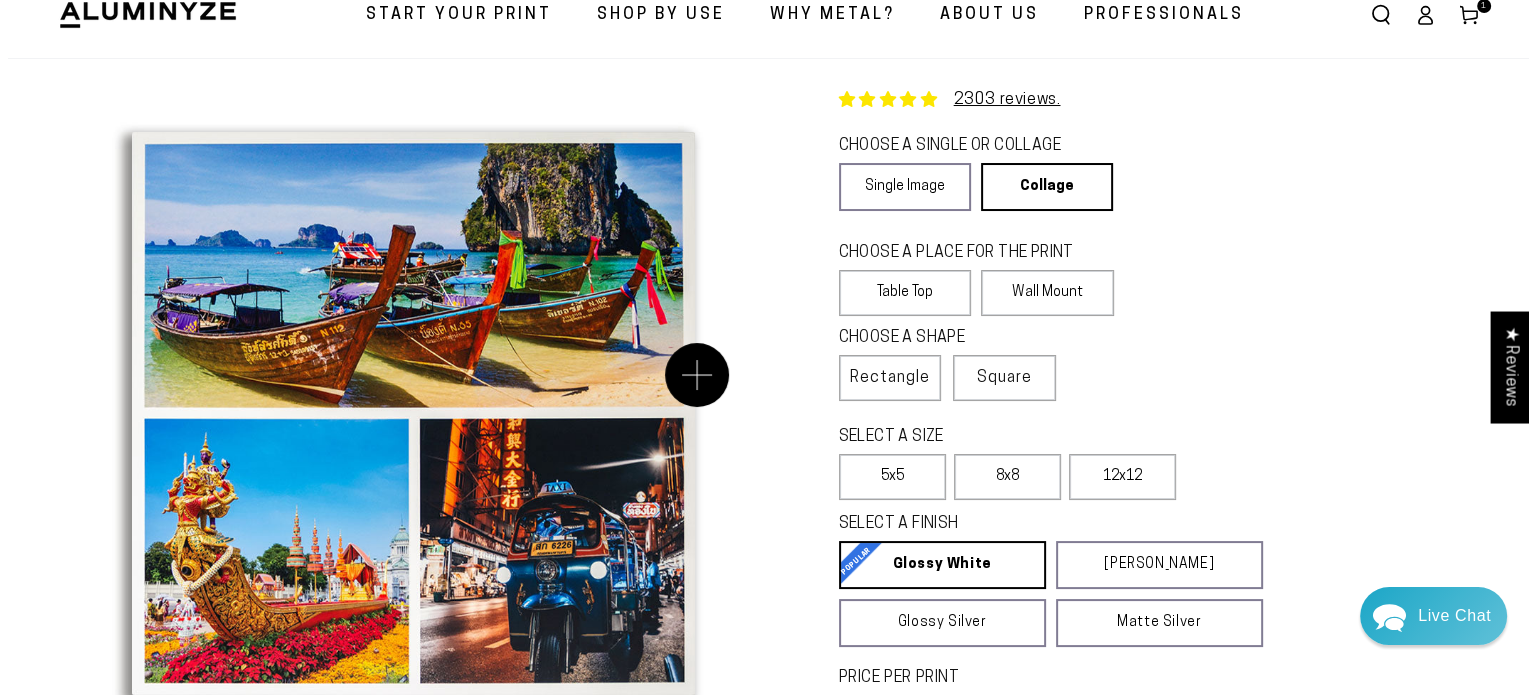 scroll, scrollTop: 100, scrollLeft: 0, axis: vertical 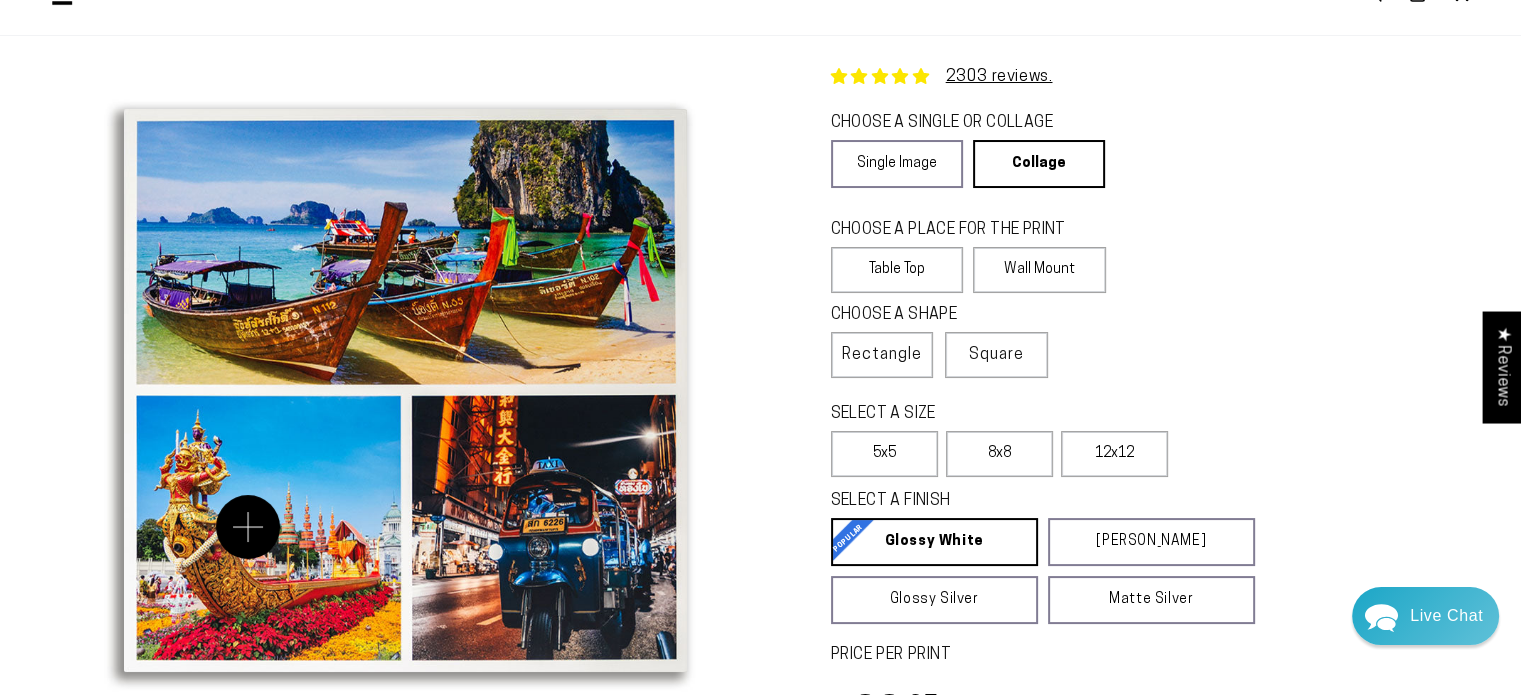 drag, startPoint x: 519, startPoint y: 328, endPoint x: 152, endPoint y: 487, distance: 399.9625 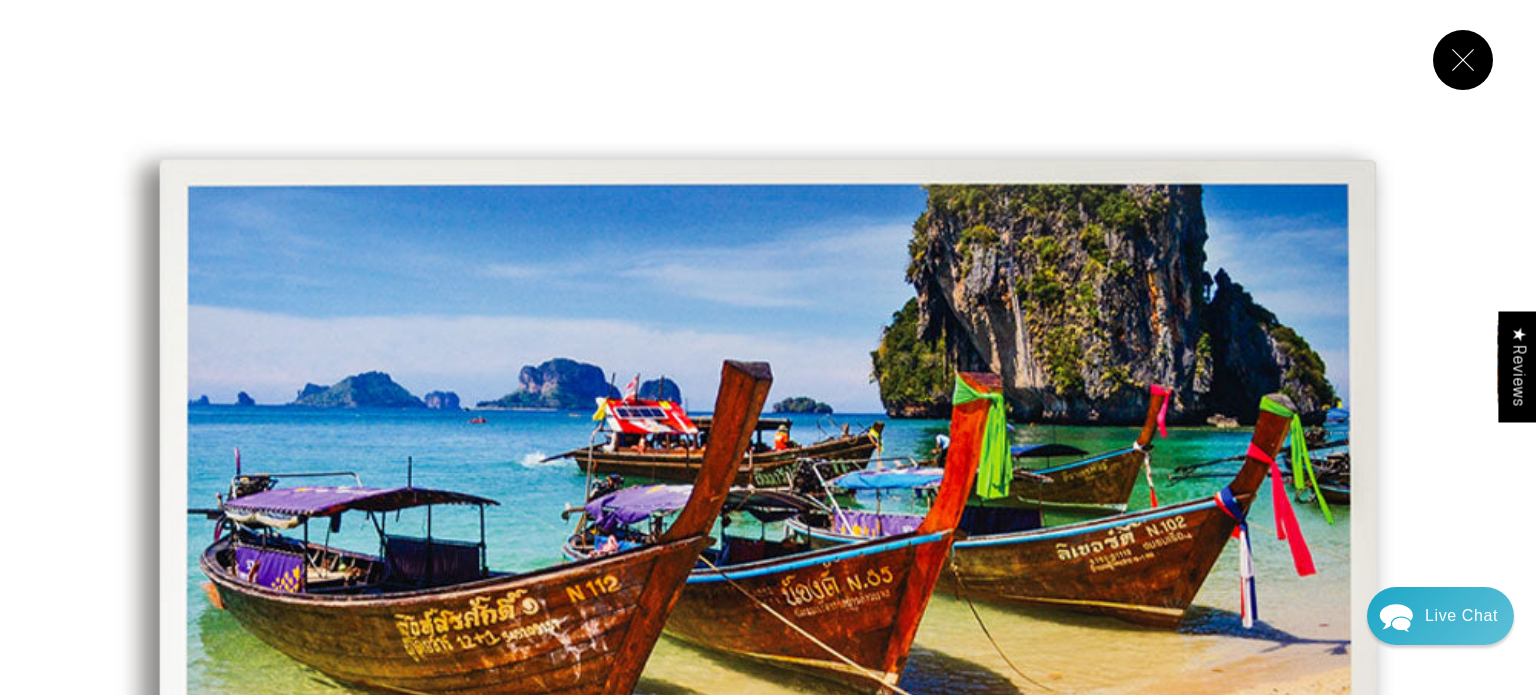 click at bounding box center [1463, 60] 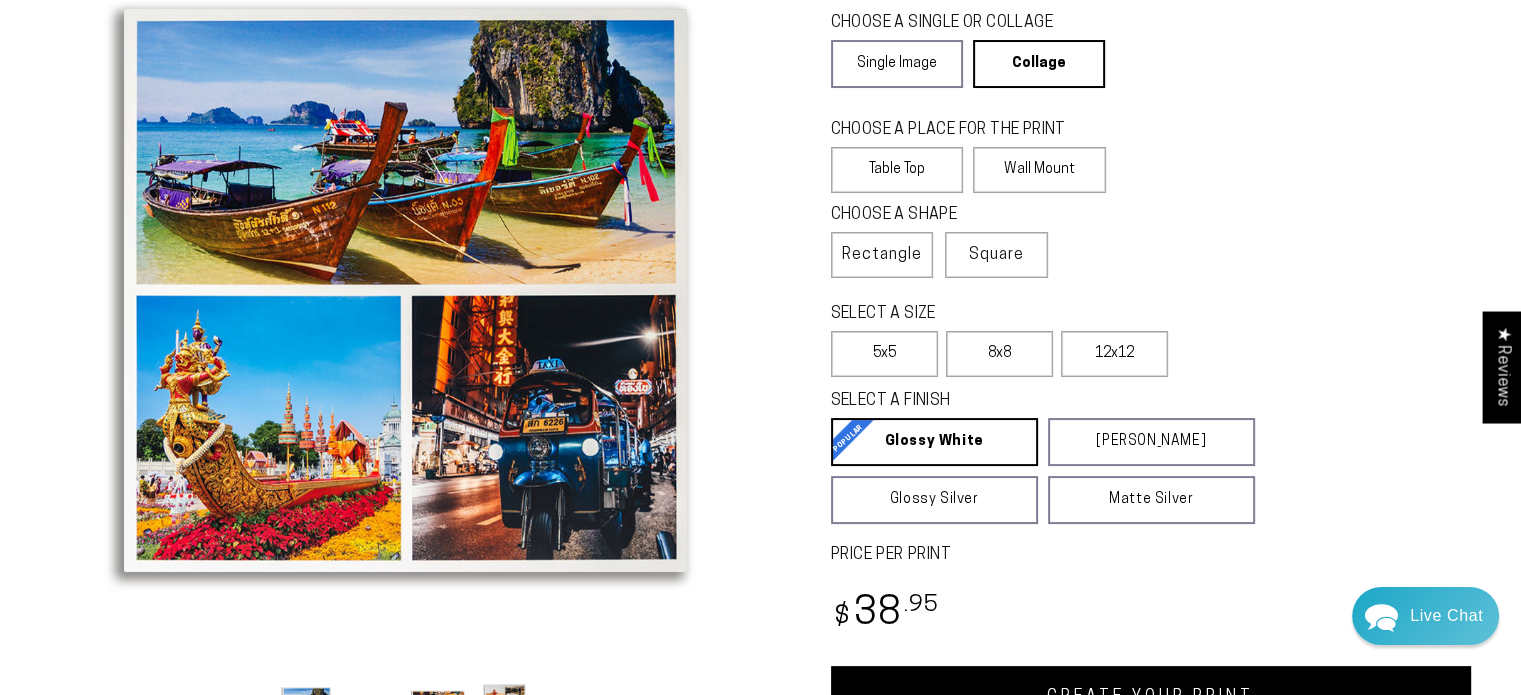 scroll, scrollTop: 400, scrollLeft: 0, axis: vertical 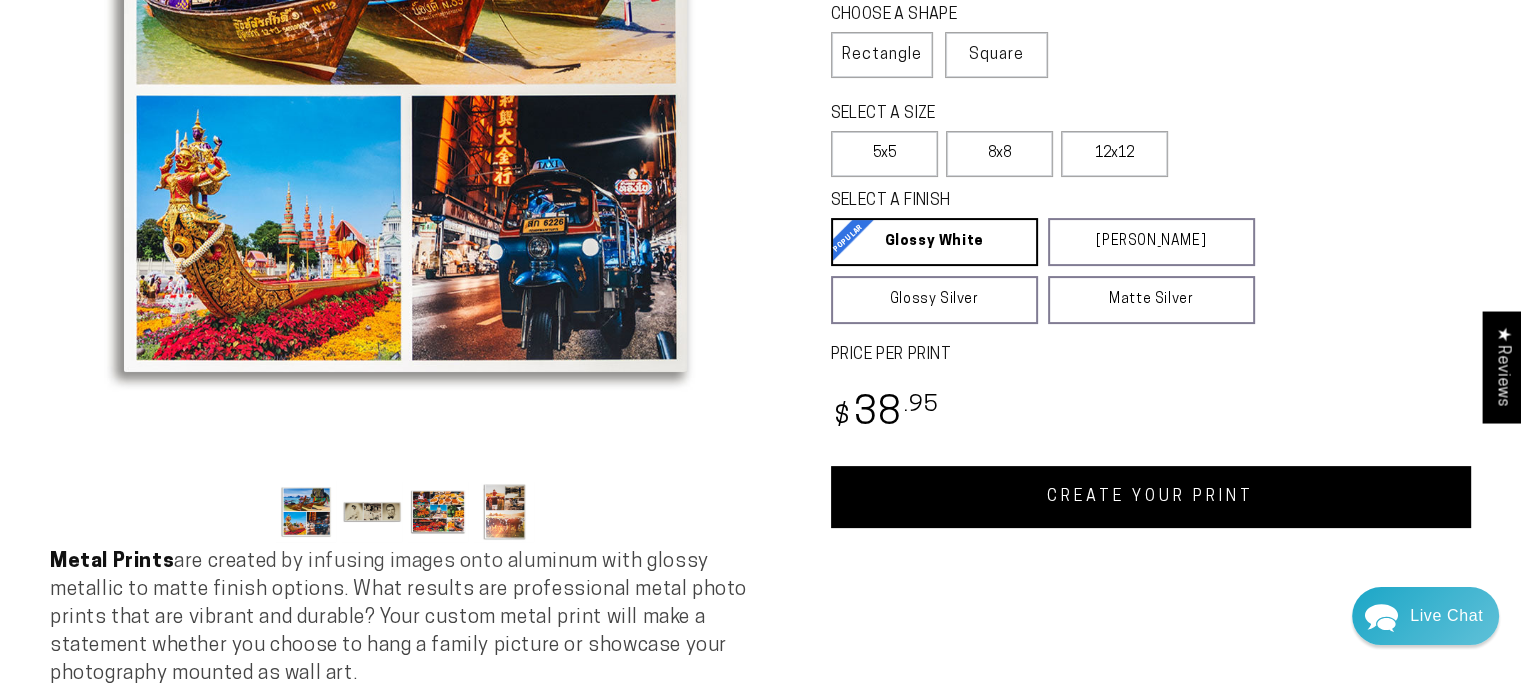 type 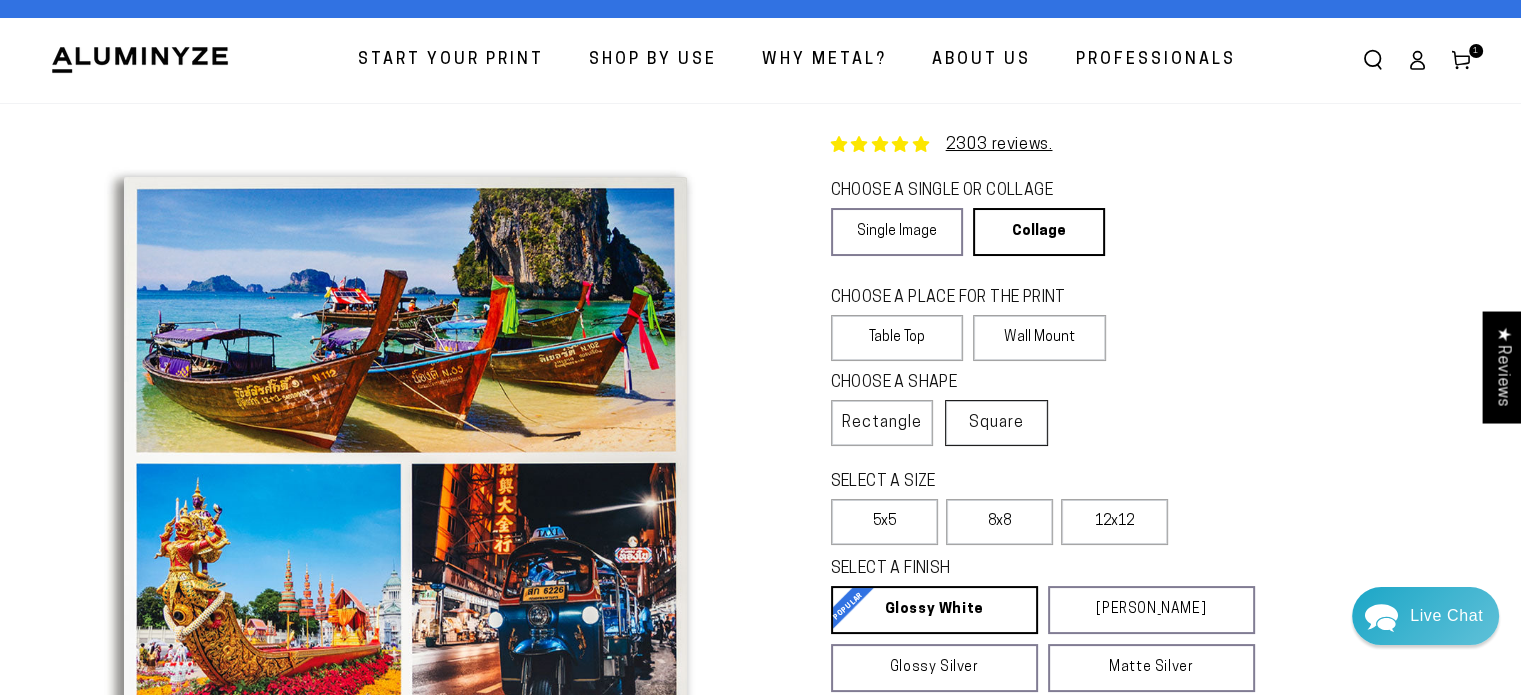 scroll, scrollTop: 0, scrollLeft: 0, axis: both 